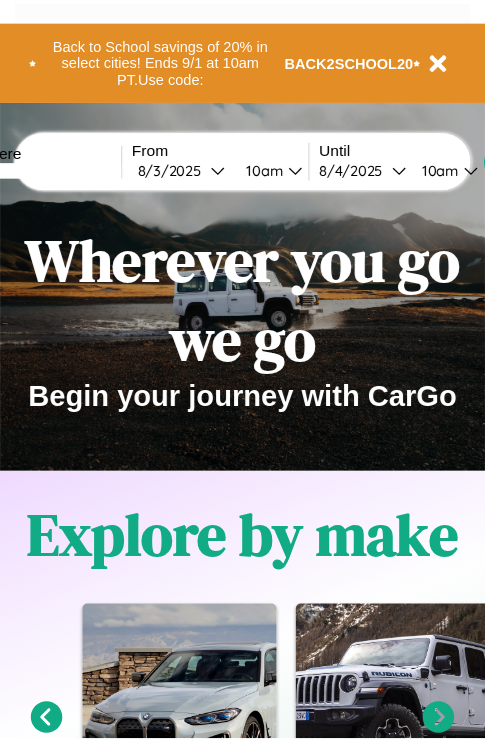 scroll, scrollTop: 0, scrollLeft: 0, axis: both 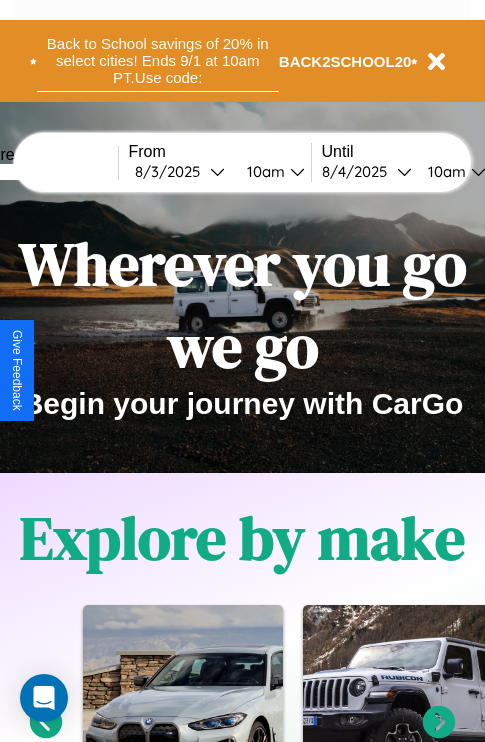 click on "Back to School savings of 20% in select cities! Ends 9/1 at 10am PT.  Use code:" at bounding box center (158, 61) 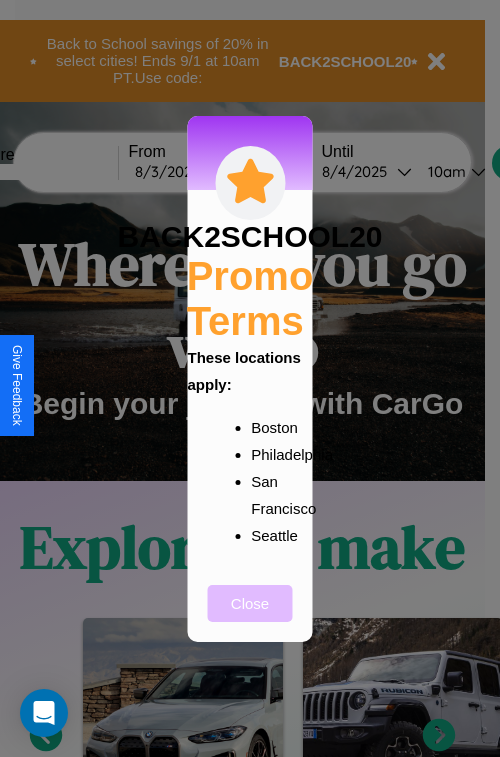 click on "Close" at bounding box center (250, 603) 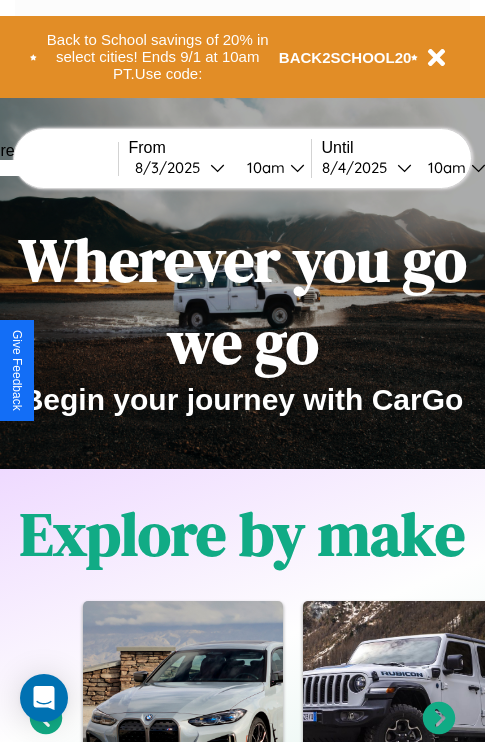 scroll, scrollTop: 0, scrollLeft: 0, axis: both 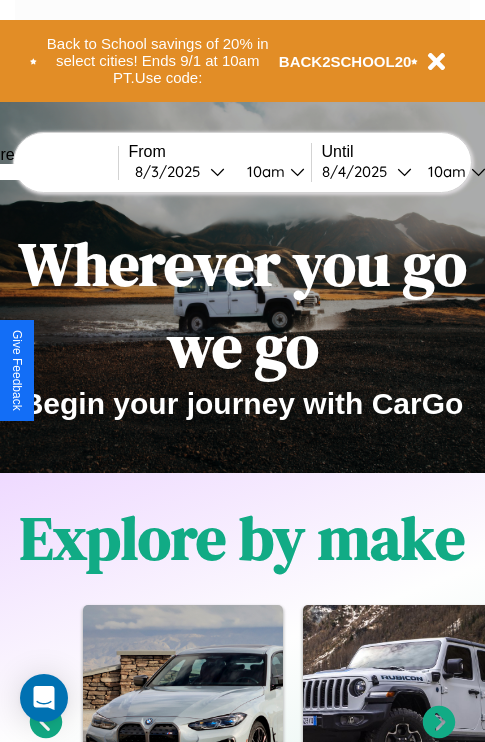 click at bounding box center (43, 172) 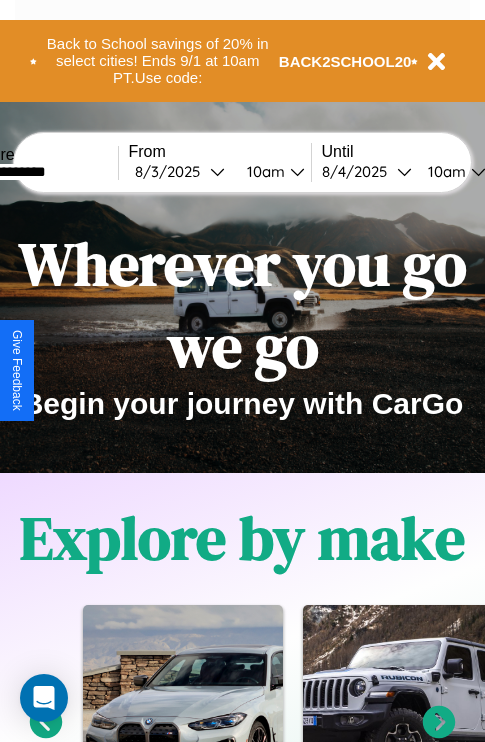 type on "**********" 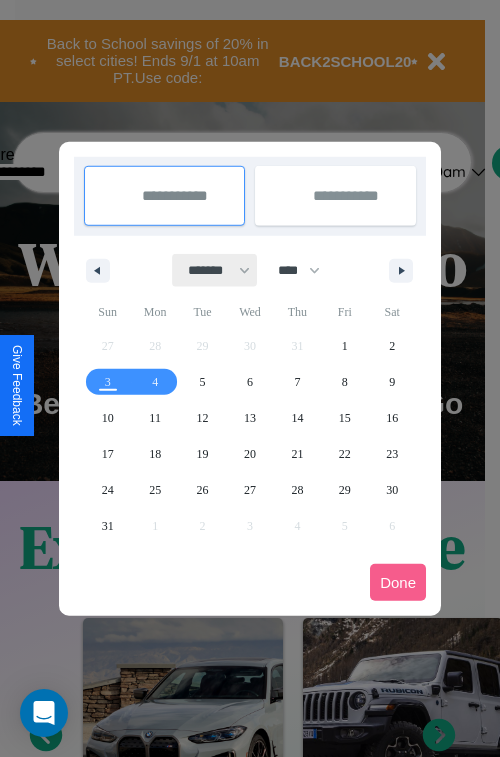 click on "******* ******** ***** ***** *** **** **** ****** ********* ******* ******** ********" at bounding box center (215, 270) 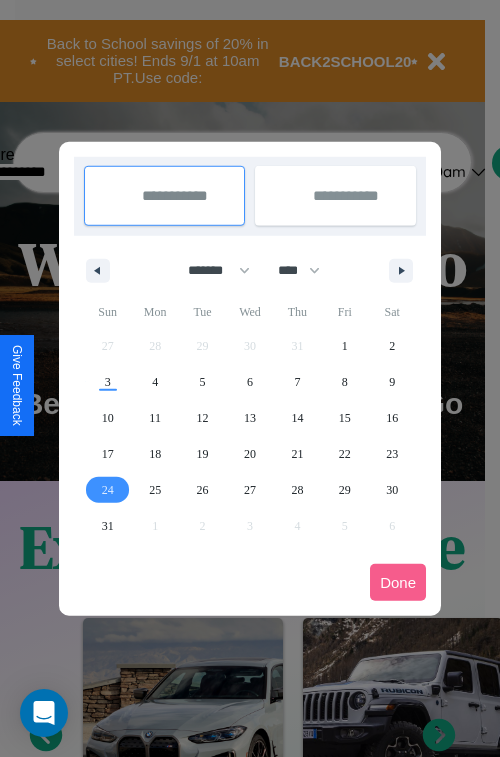 click on "24" at bounding box center (108, 490) 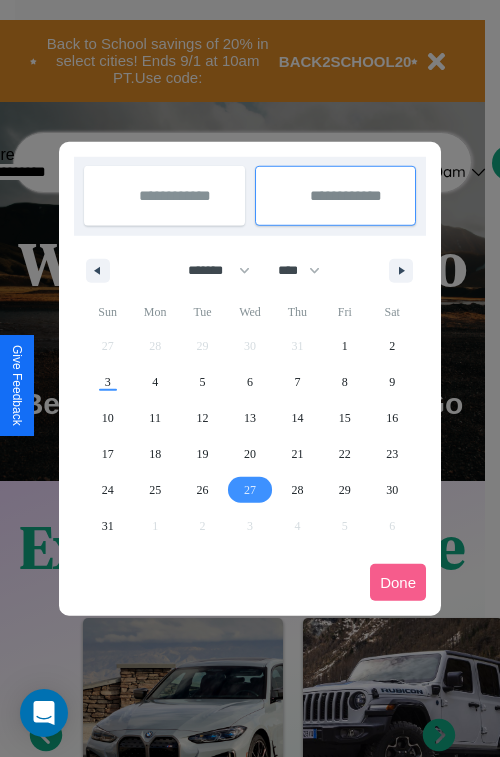 click on "27" at bounding box center [250, 490] 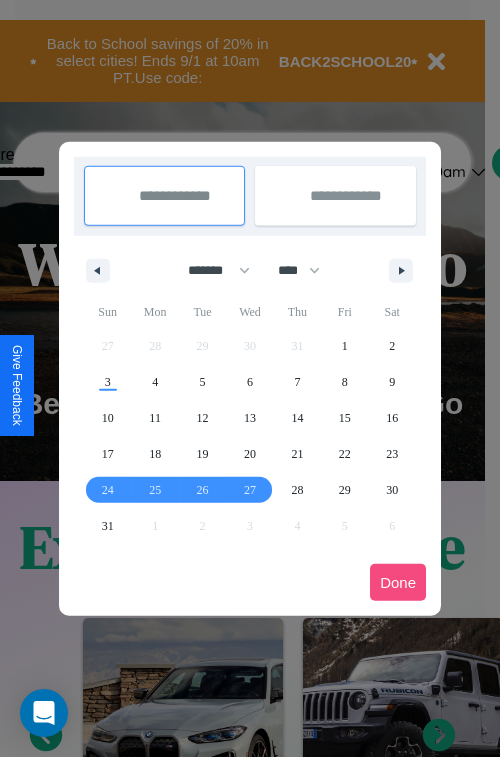 click on "Done" at bounding box center [398, 582] 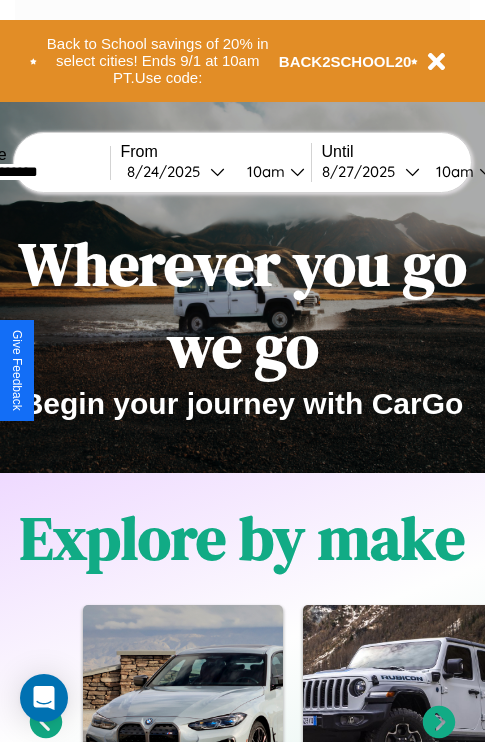 scroll, scrollTop: 0, scrollLeft: 76, axis: horizontal 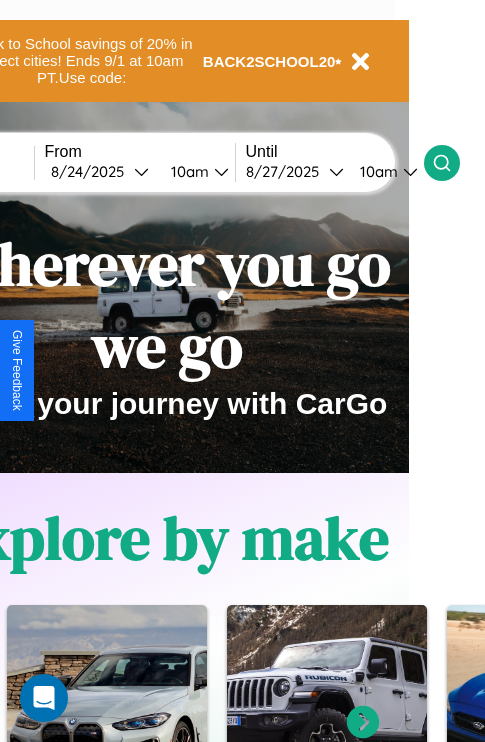 click 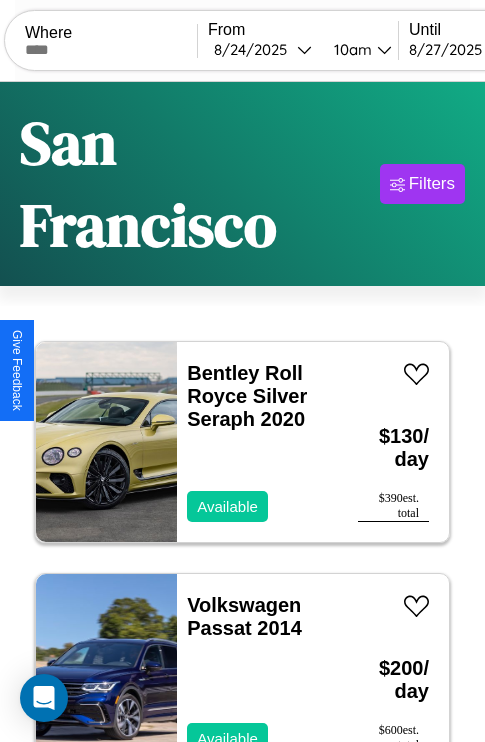 scroll, scrollTop: 177, scrollLeft: 0, axis: vertical 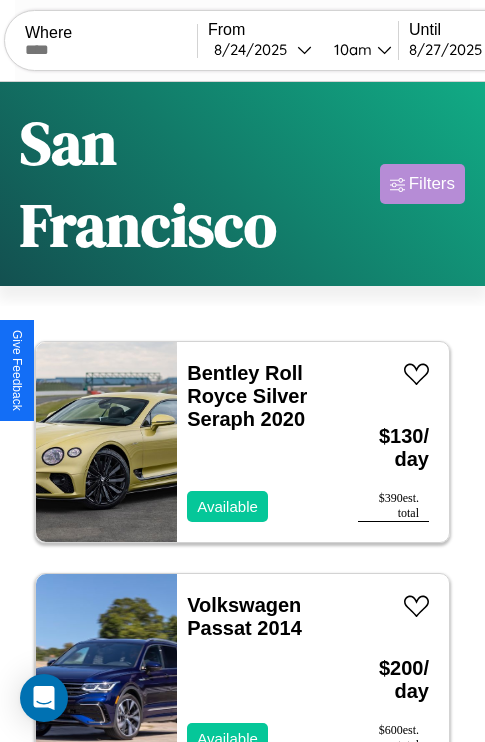 click on "Filters" at bounding box center [432, 184] 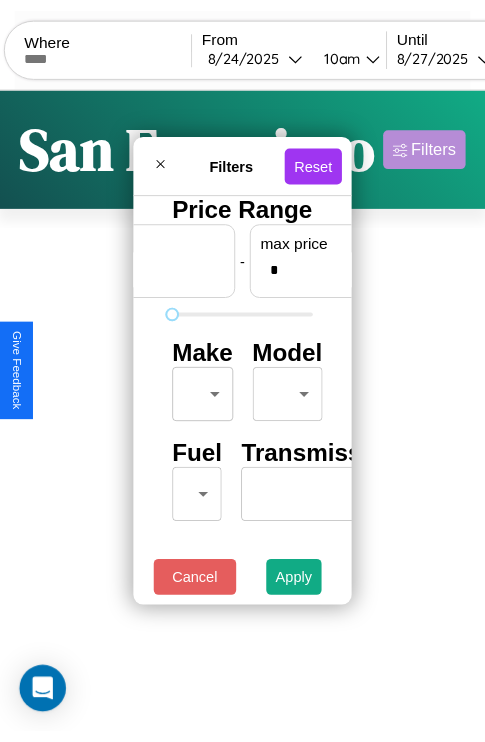 scroll, scrollTop: 0, scrollLeft: 124, axis: horizontal 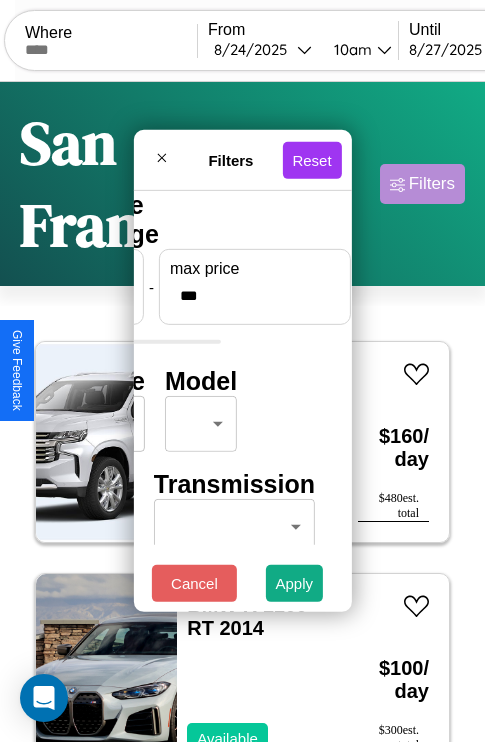 type on "***" 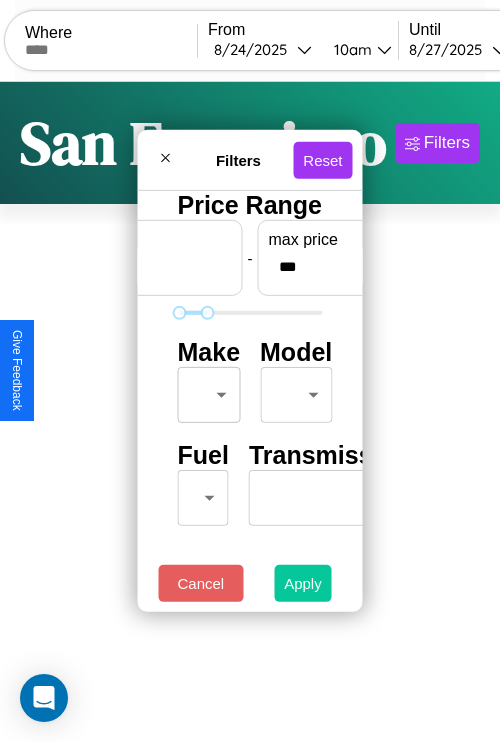 type on "*" 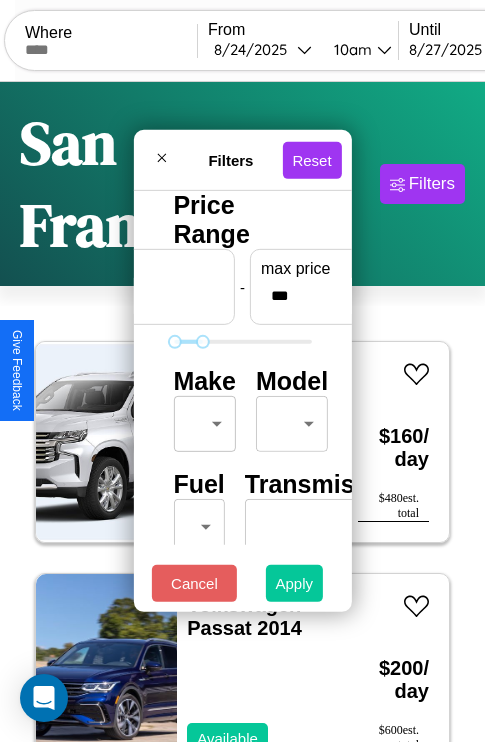 click on "Apply" at bounding box center (295, 583) 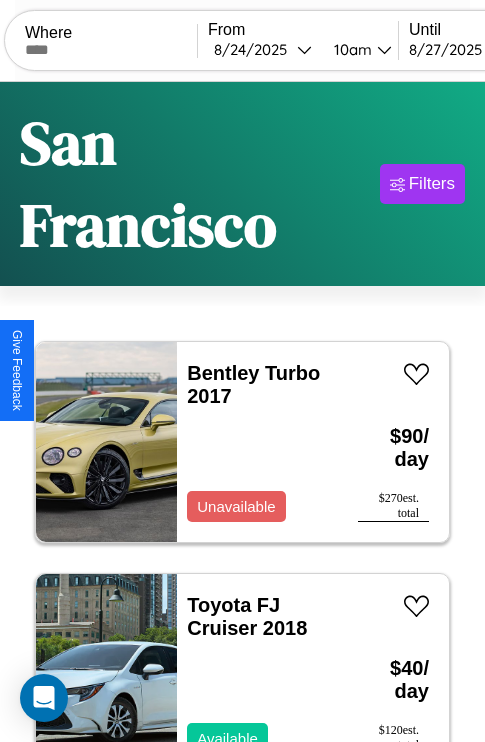 scroll, scrollTop: 177, scrollLeft: 0, axis: vertical 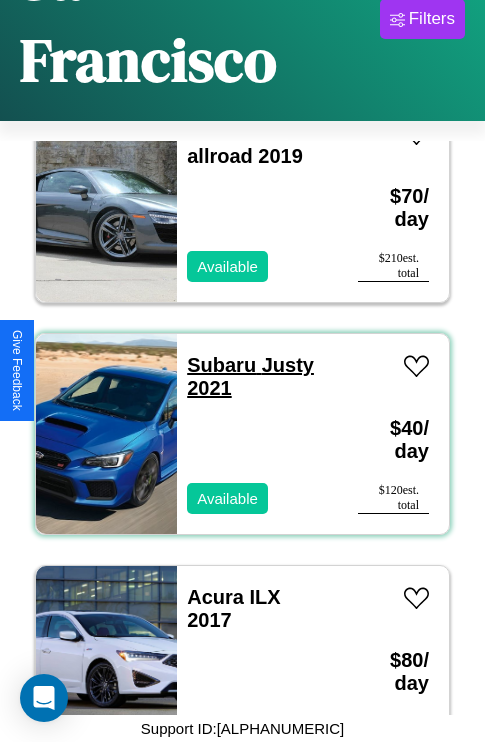 click on "Subaru   Justy   2021" at bounding box center [250, 376] 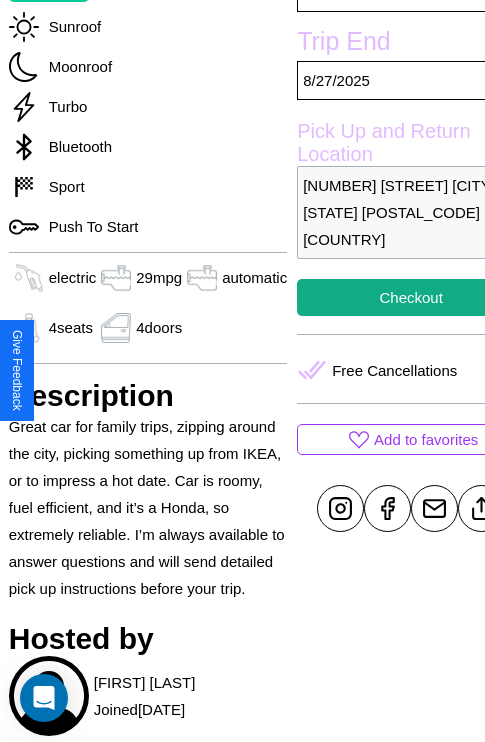 scroll, scrollTop: 692, scrollLeft: 76, axis: both 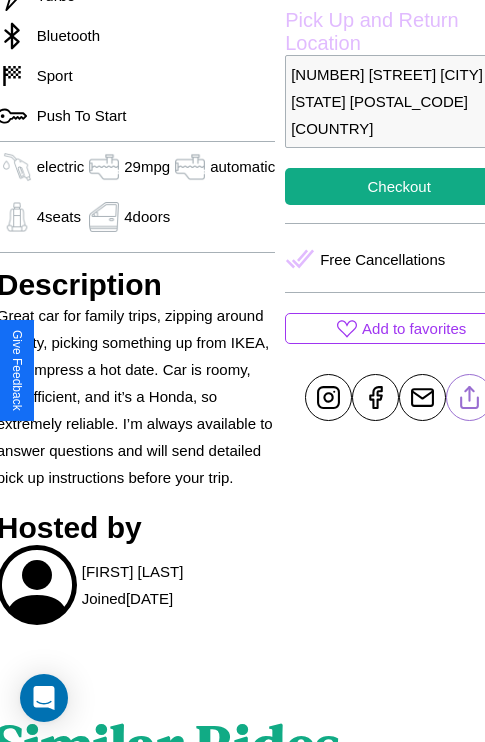 click 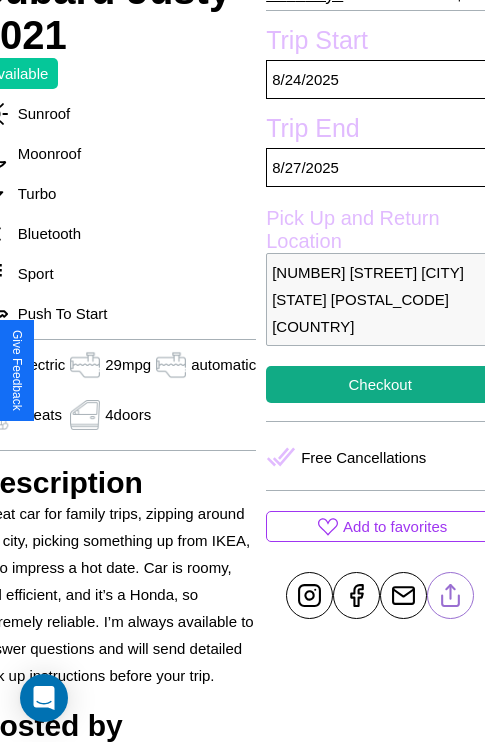 scroll, scrollTop: 481, scrollLeft: 96, axis: both 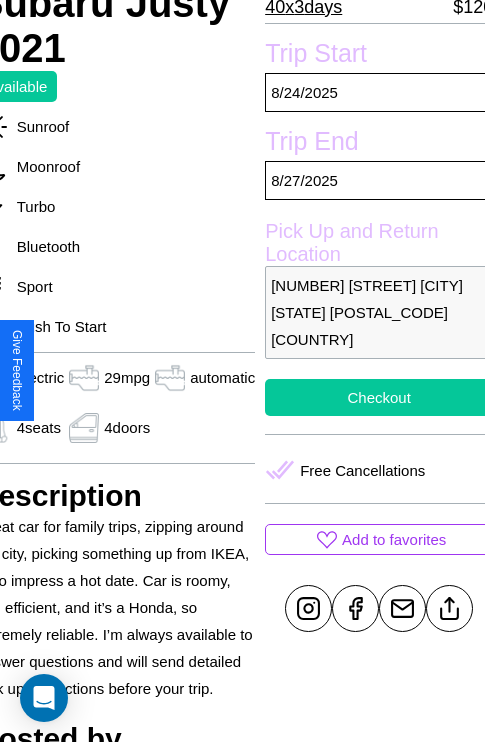click on "Checkout" at bounding box center [379, 397] 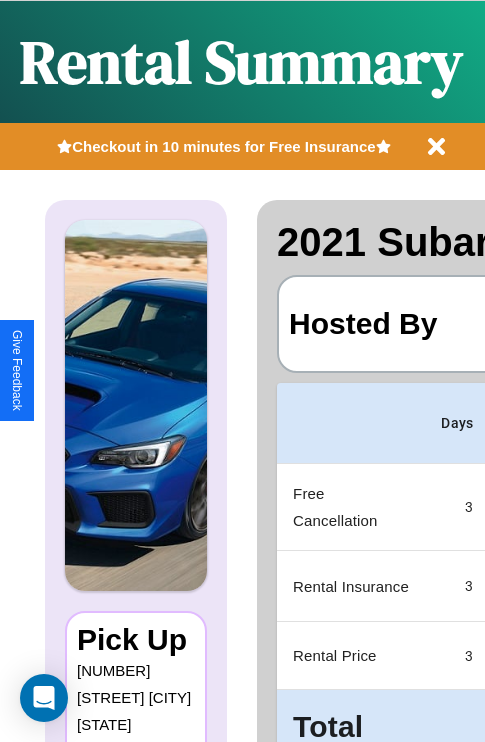 scroll, scrollTop: 0, scrollLeft: 378, axis: horizontal 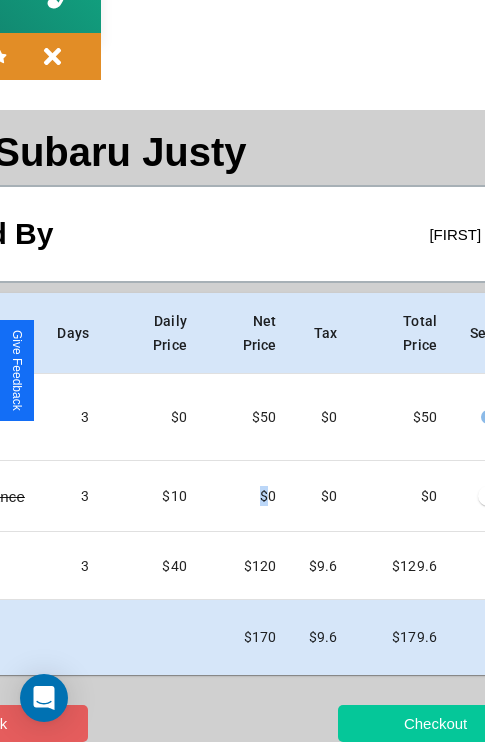 click on "Checkout" at bounding box center (435, 723) 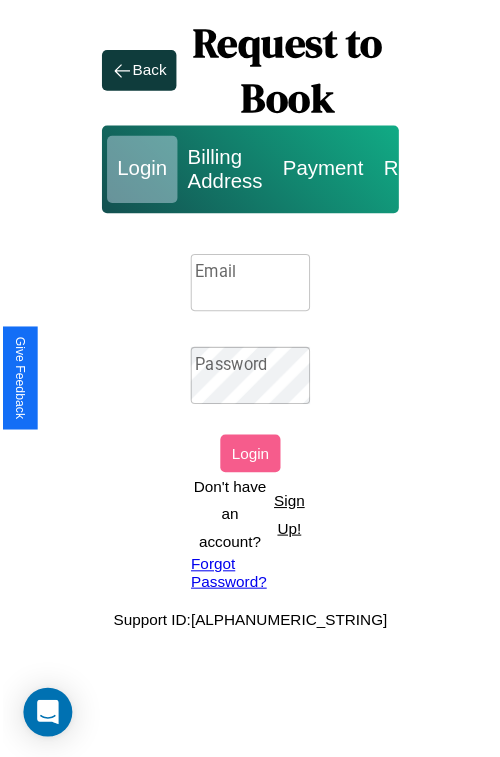 scroll, scrollTop: 0, scrollLeft: 0, axis: both 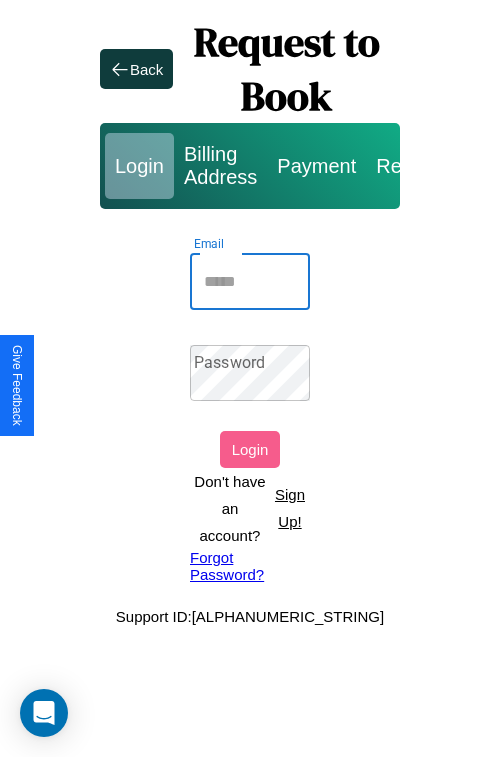 click on "Email" at bounding box center (250, 282) 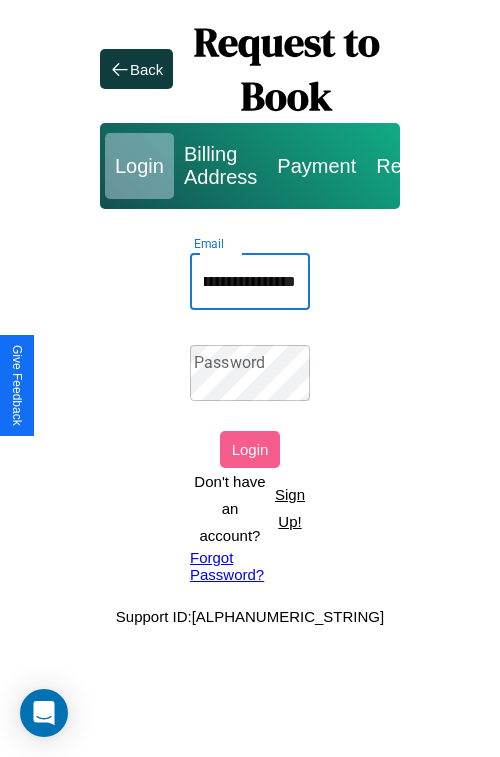 scroll, scrollTop: 0, scrollLeft: 102, axis: horizontal 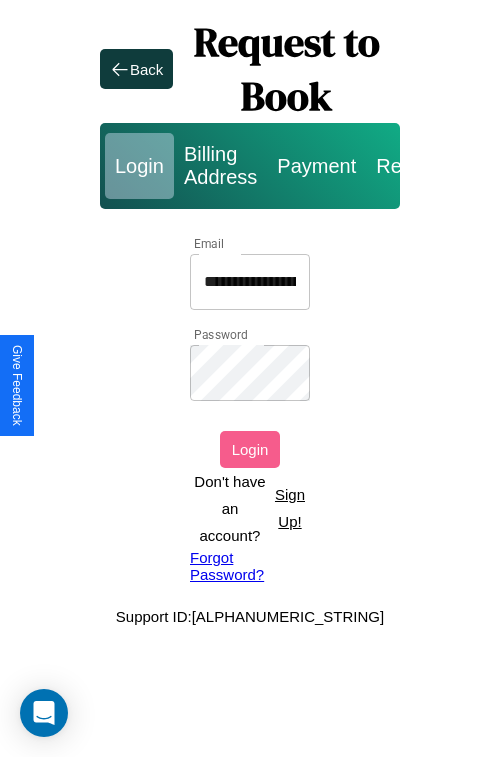 click on "Login" at bounding box center (250, 449) 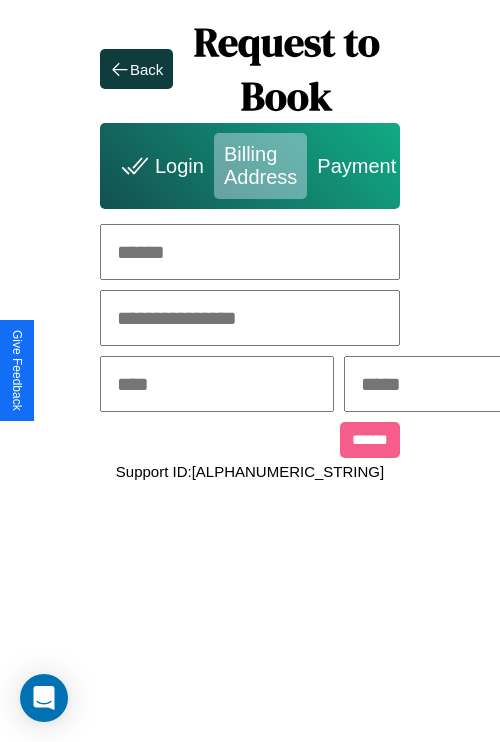 click at bounding box center (250, 252) 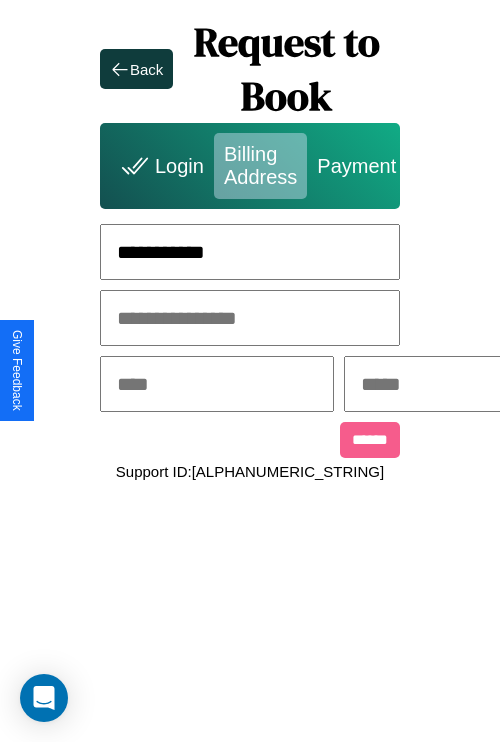type on "**********" 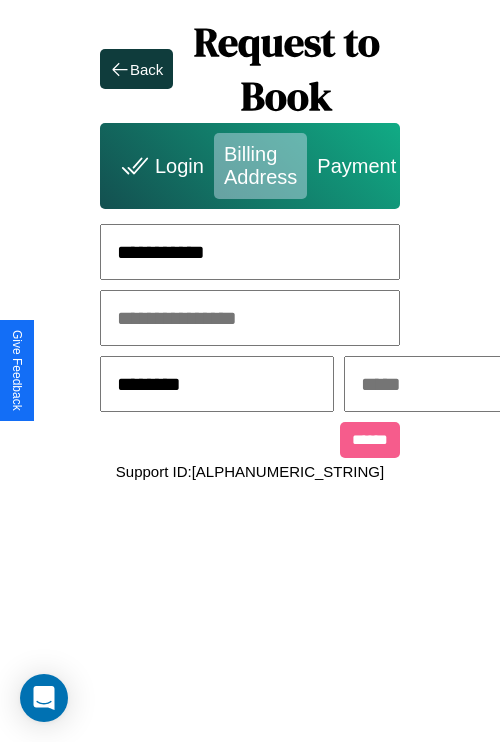 type on "********" 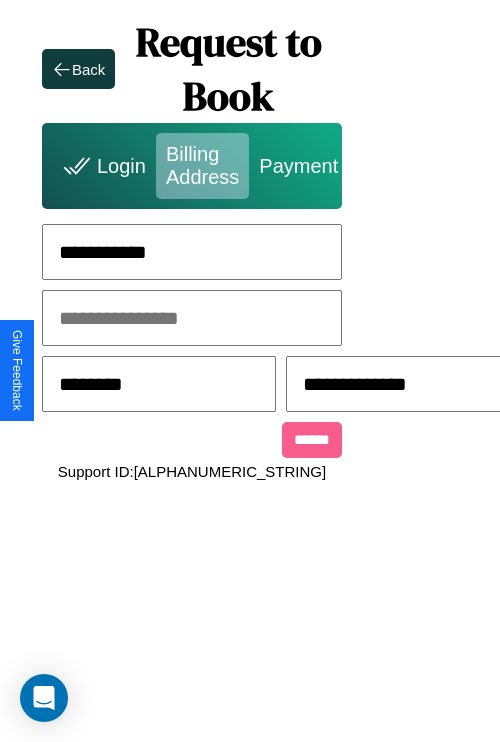 scroll, scrollTop: 0, scrollLeft: 517, axis: horizontal 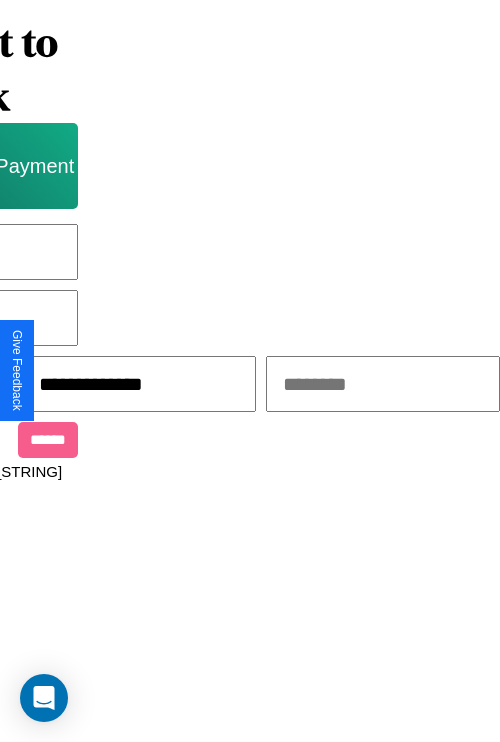 type on "**********" 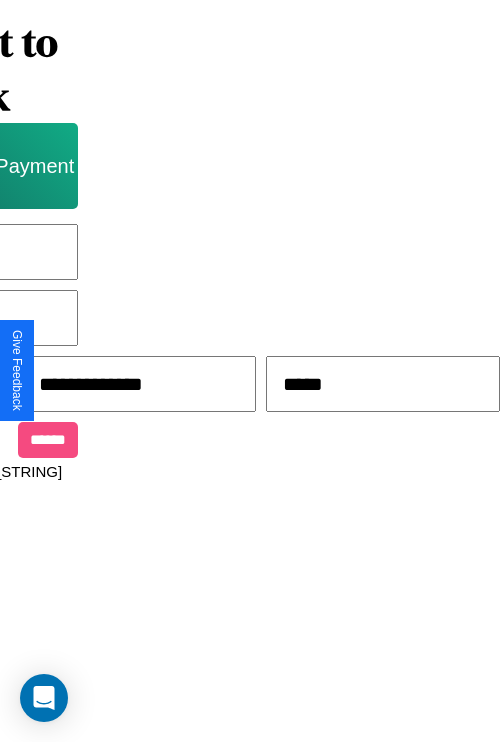 type on "*****" 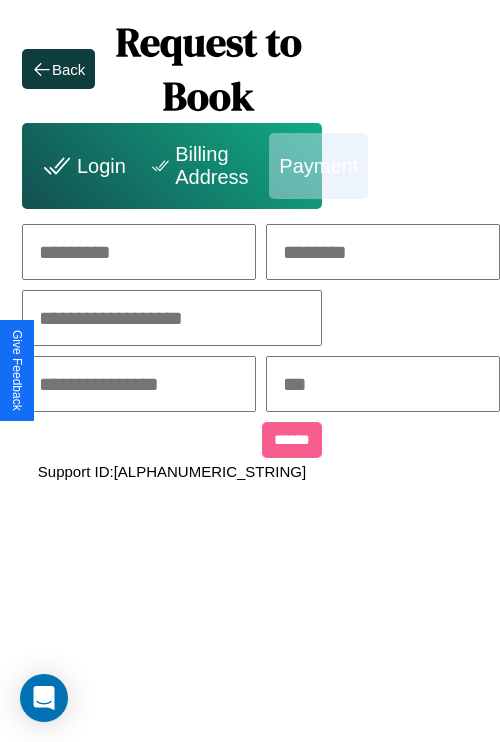 scroll, scrollTop: 0, scrollLeft: 208, axis: horizontal 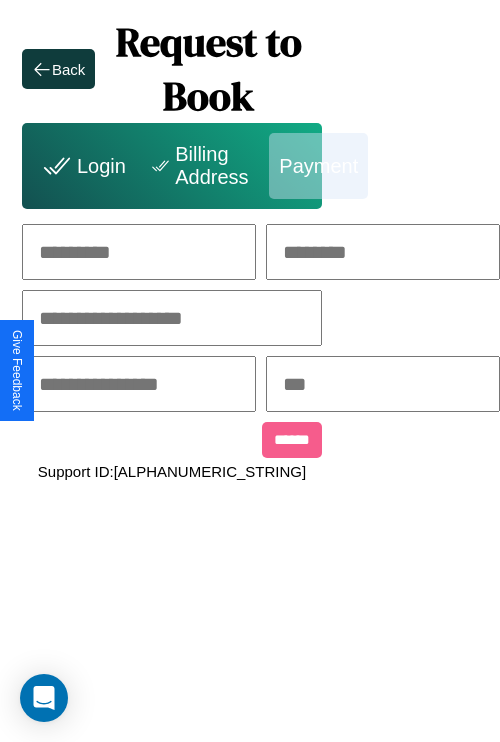 click at bounding box center [139, 252] 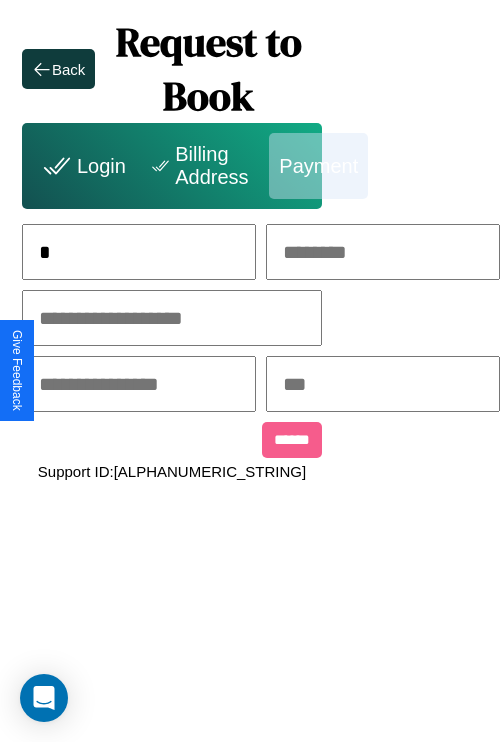 scroll, scrollTop: 0, scrollLeft: 130, axis: horizontal 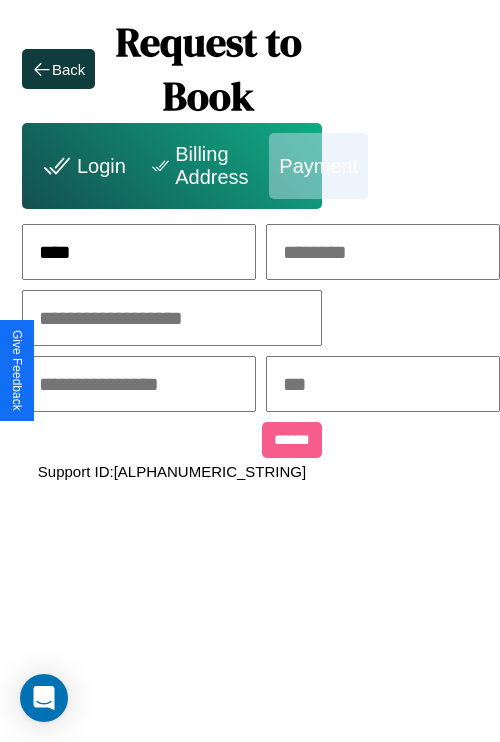 type on "****" 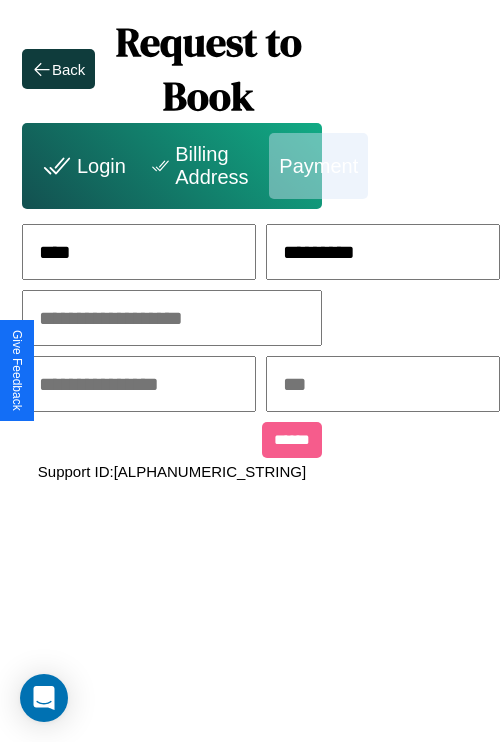 type on "*********" 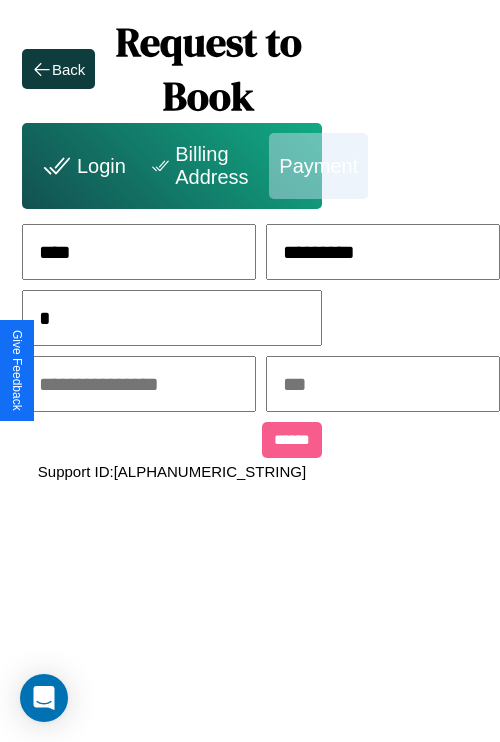 scroll, scrollTop: 0, scrollLeft: 128, axis: horizontal 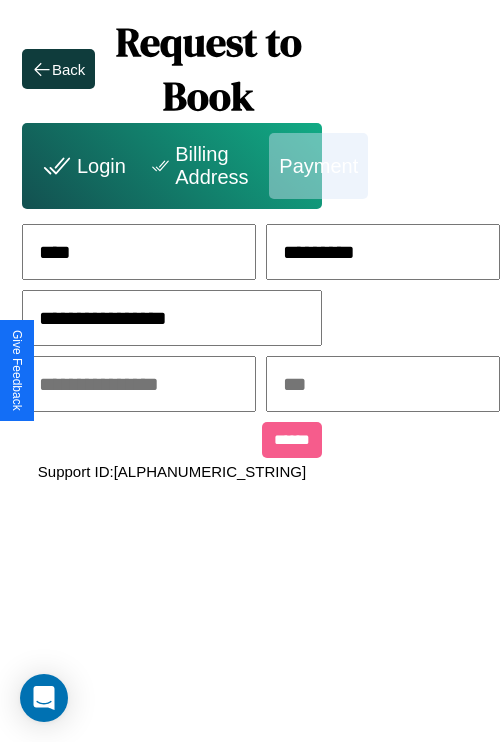 type on "**********" 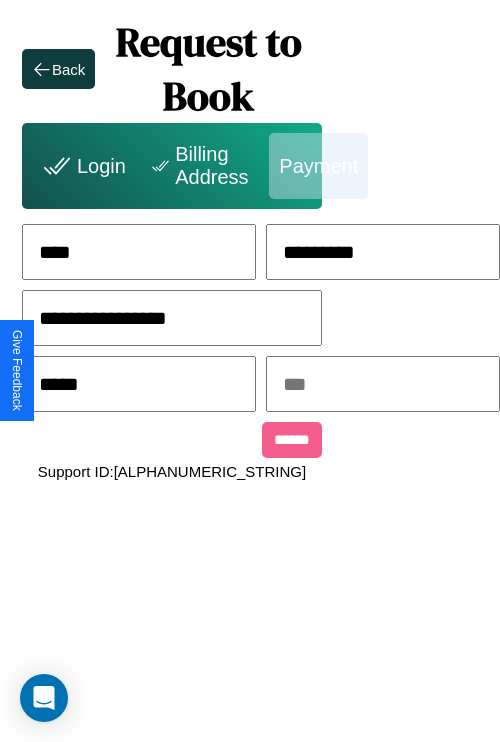 type on "*****" 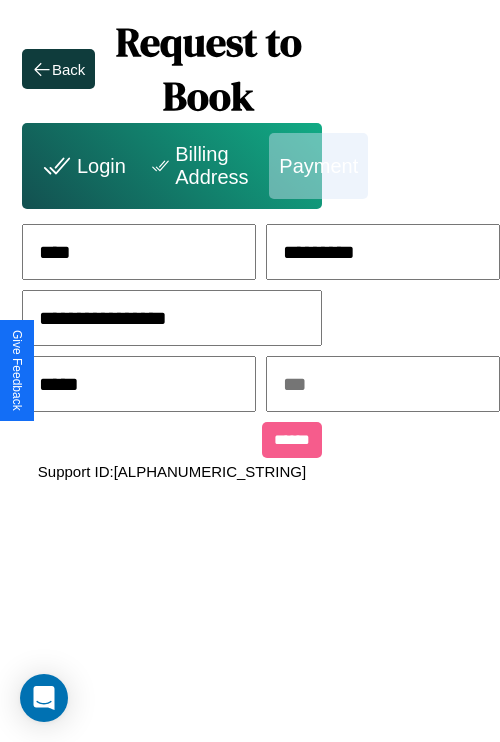 click at bounding box center (383, 384) 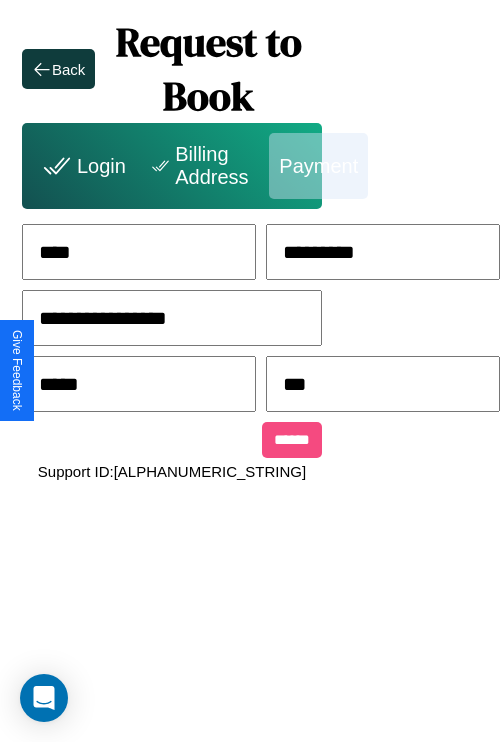 type on "***" 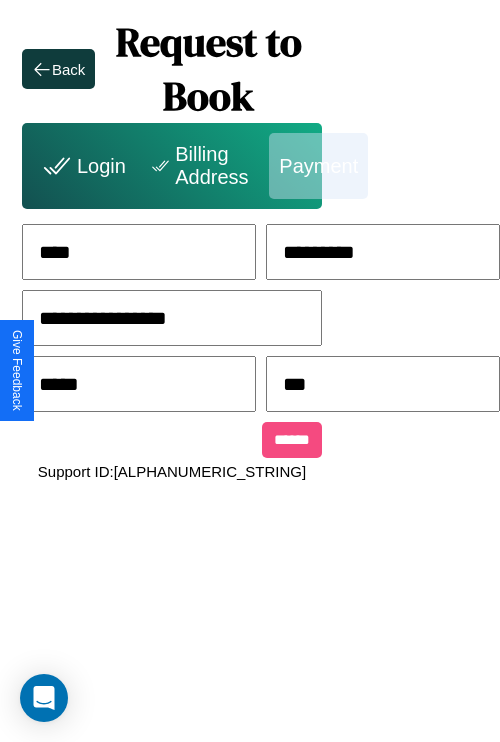 click on "******" at bounding box center [292, 440] 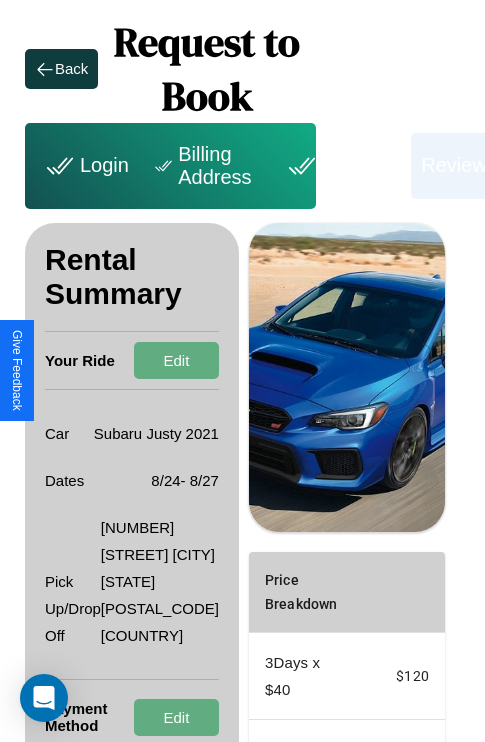 scroll, scrollTop: 355, scrollLeft: 72, axis: both 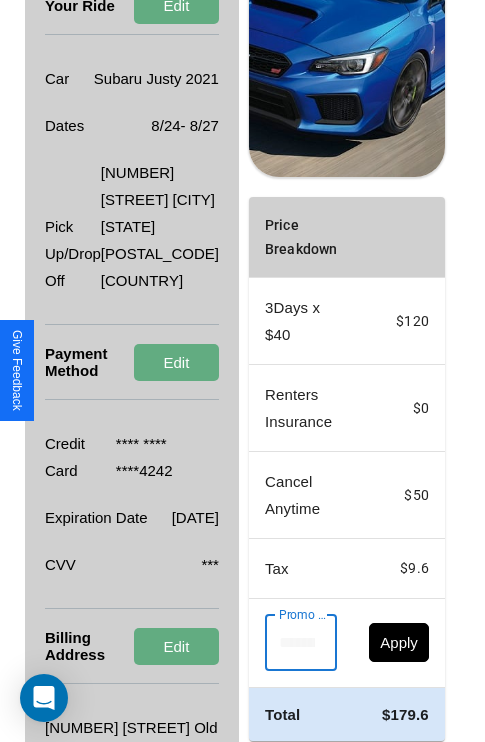 click on "Promo Code" at bounding box center (290, 643) 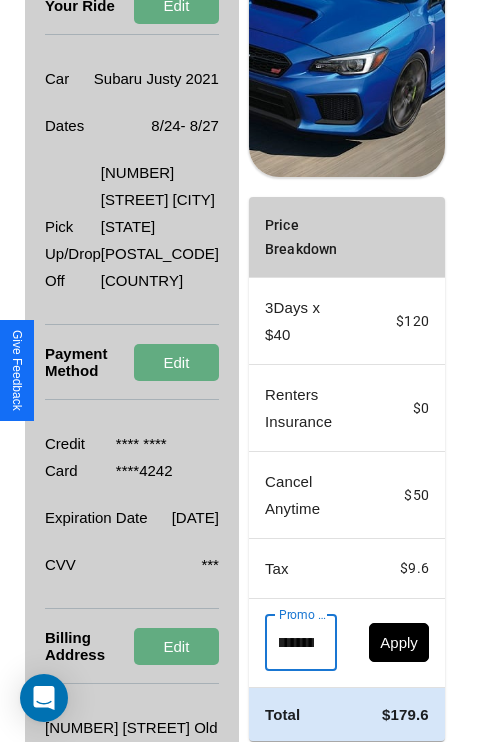 scroll, scrollTop: 0, scrollLeft: 96, axis: horizontal 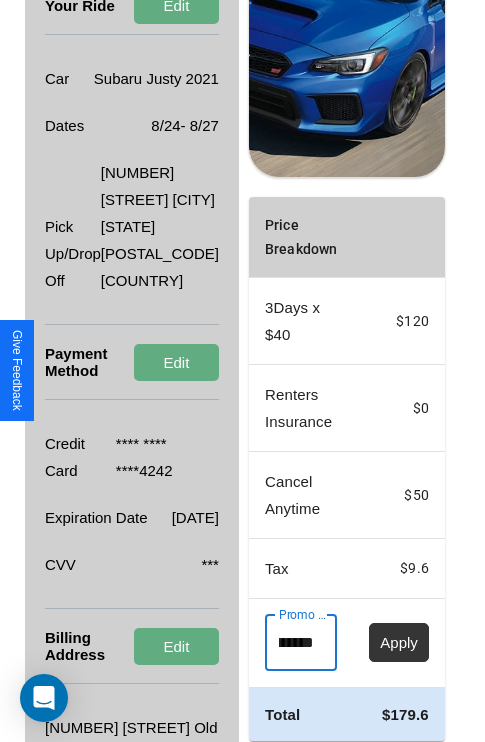 type on "**********" 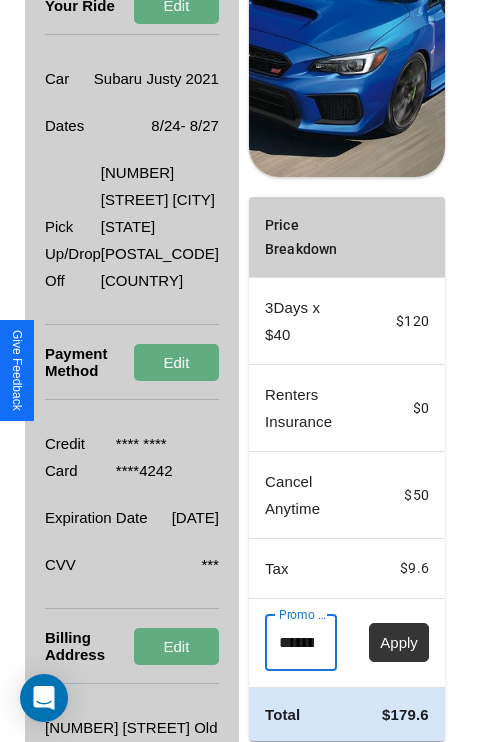 click on "Apply" at bounding box center (399, 642) 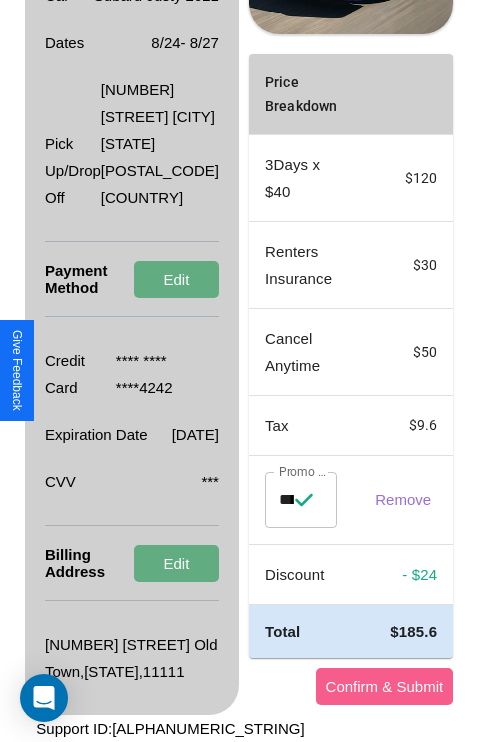 scroll, scrollTop: 509, scrollLeft: 72, axis: both 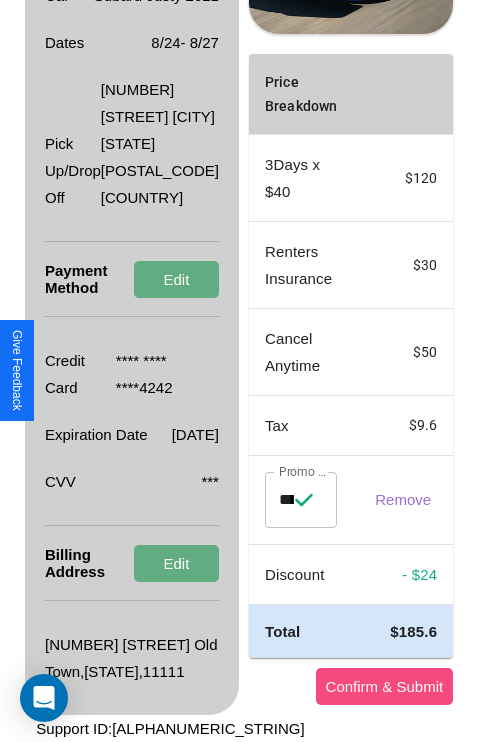 click on "Confirm & Submit" at bounding box center (385, 686) 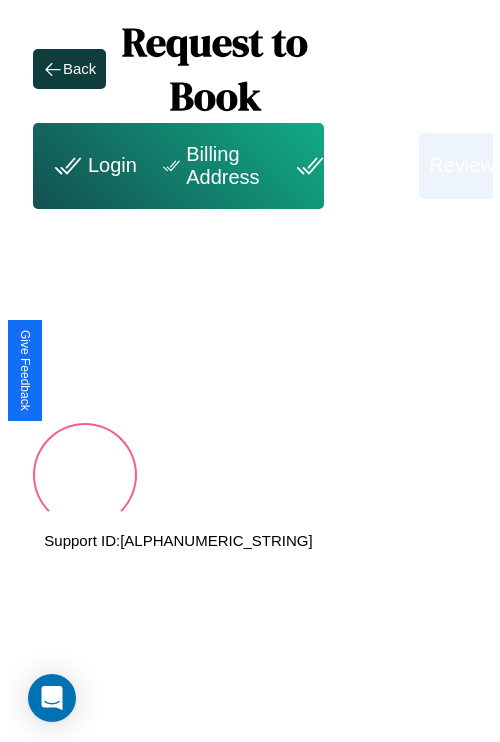 scroll, scrollTop: 0, scrollLeft: 72, axis: horizontal 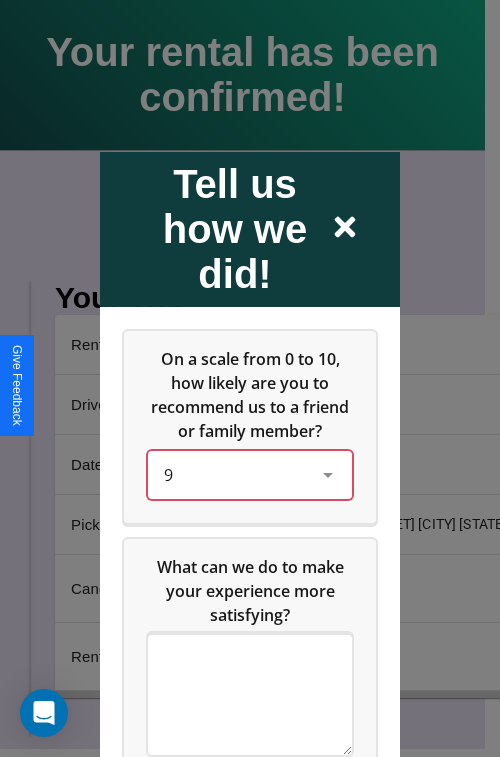 click on "9" at bounding box center (234, 474) 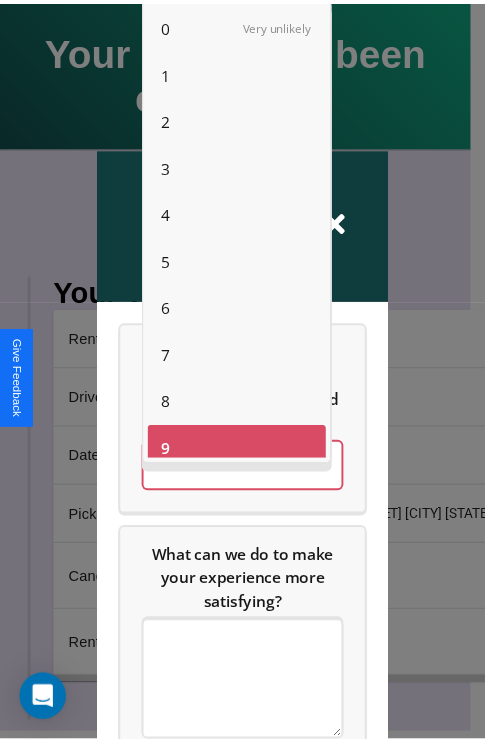 scroll, scrollTop: 14, scrollLeft: 0, axis: vertical 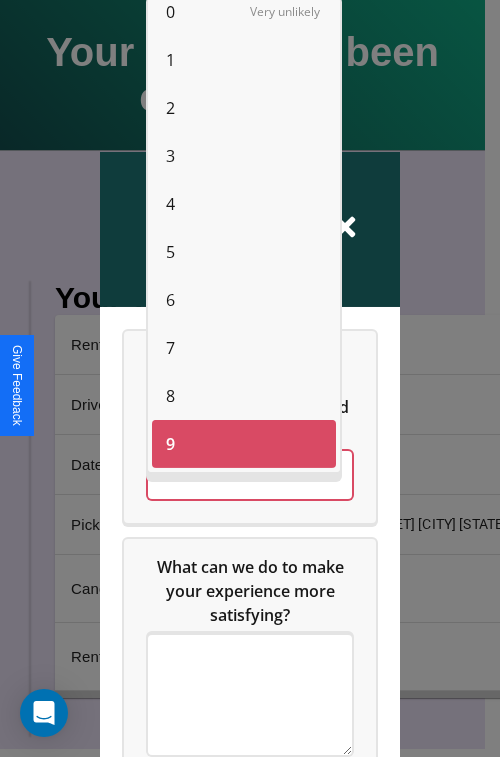 click on "7" at bounding box center (170, 348) 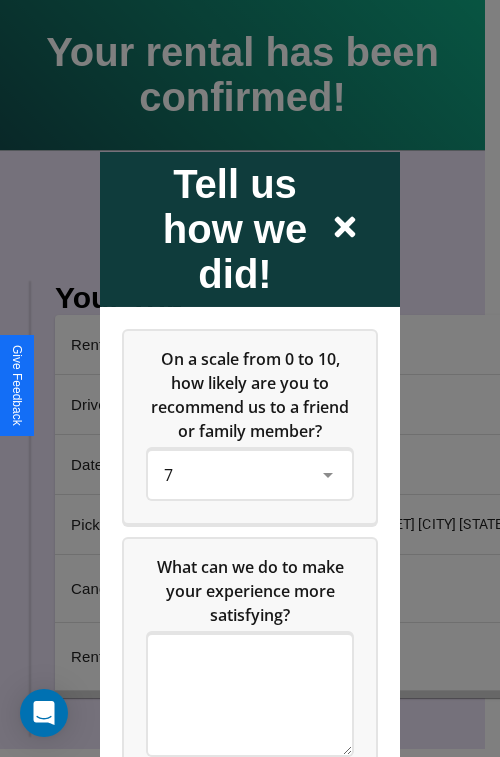 click 